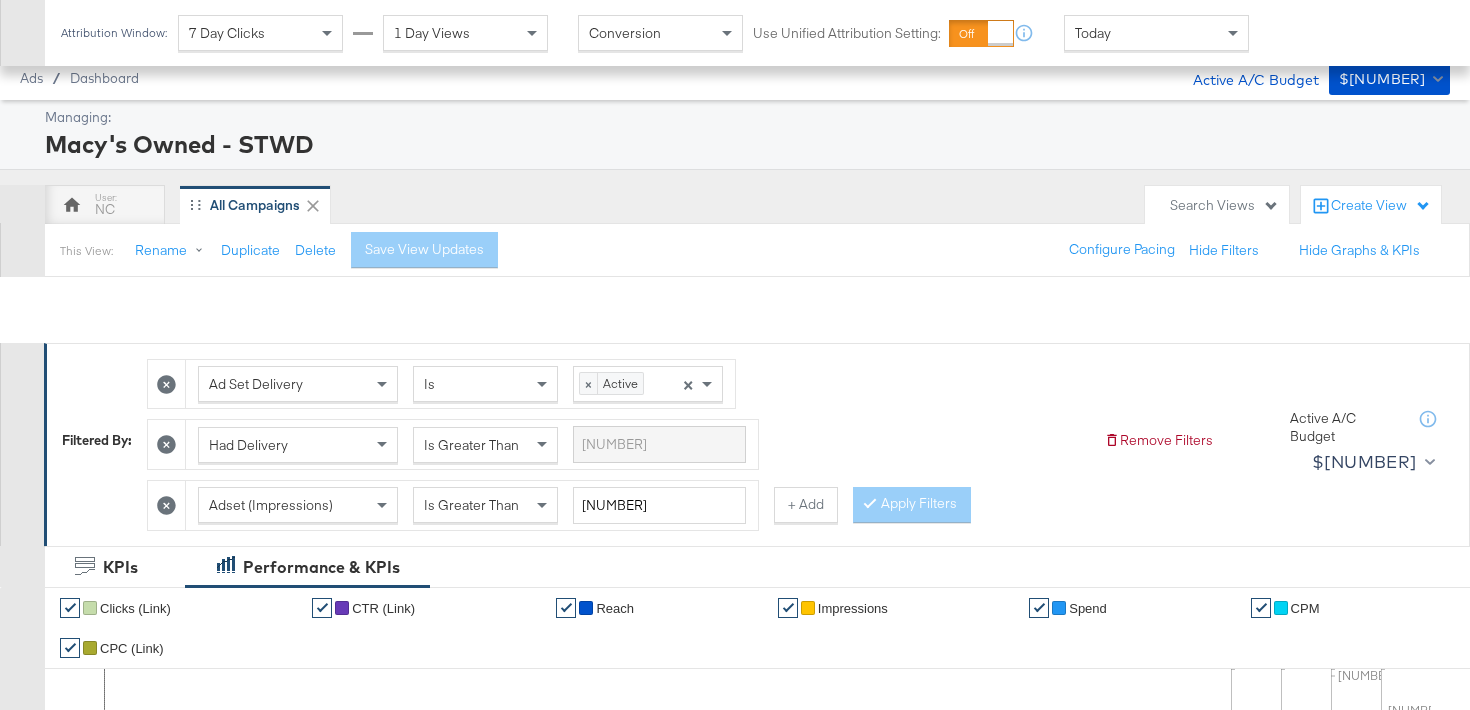 scroll, scrollTop: 903, scrollLeft: 0, axis: vertical 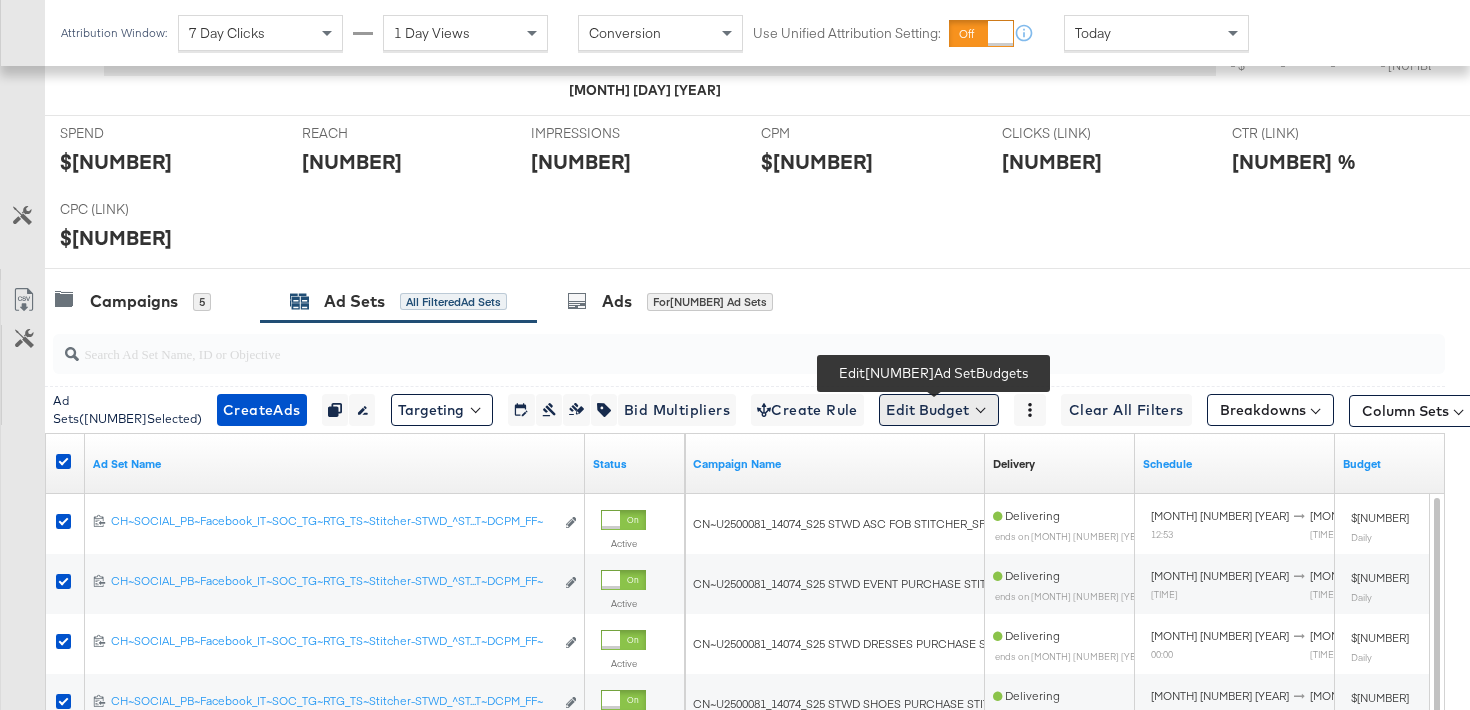 click on "Edit Budget" at bounding box center [939, 410] 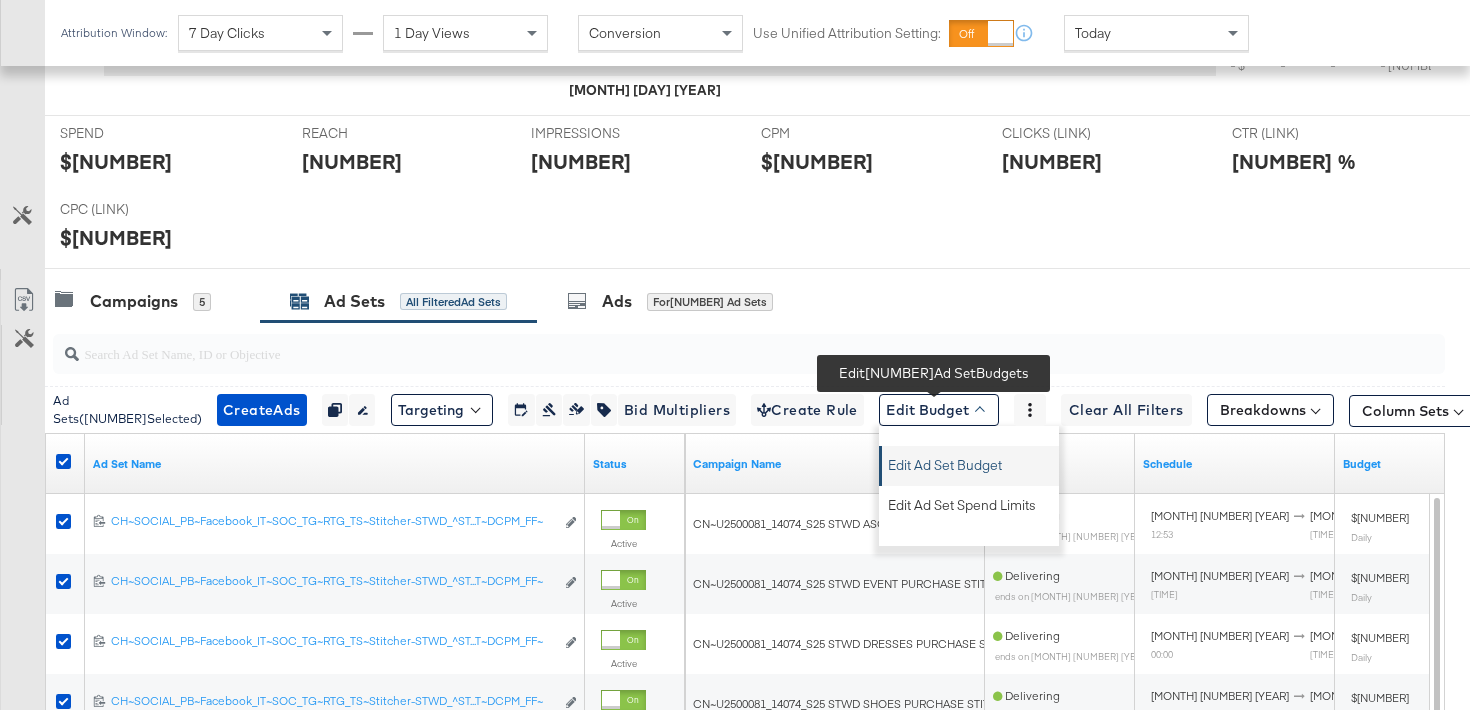 click on "Edit Ad Set Budget" at bounding box center (945, 462) 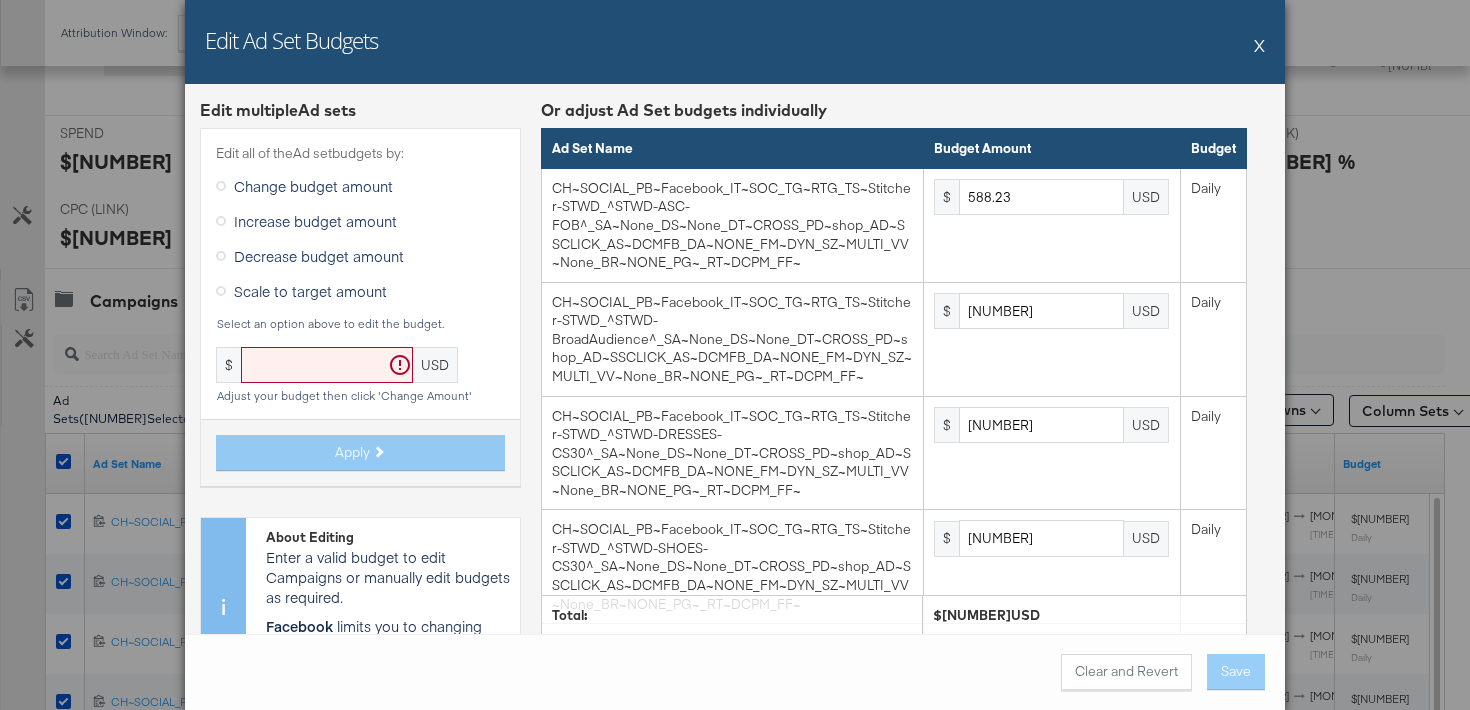 click on "Scale to target amount" at bounding box center (310, 291) 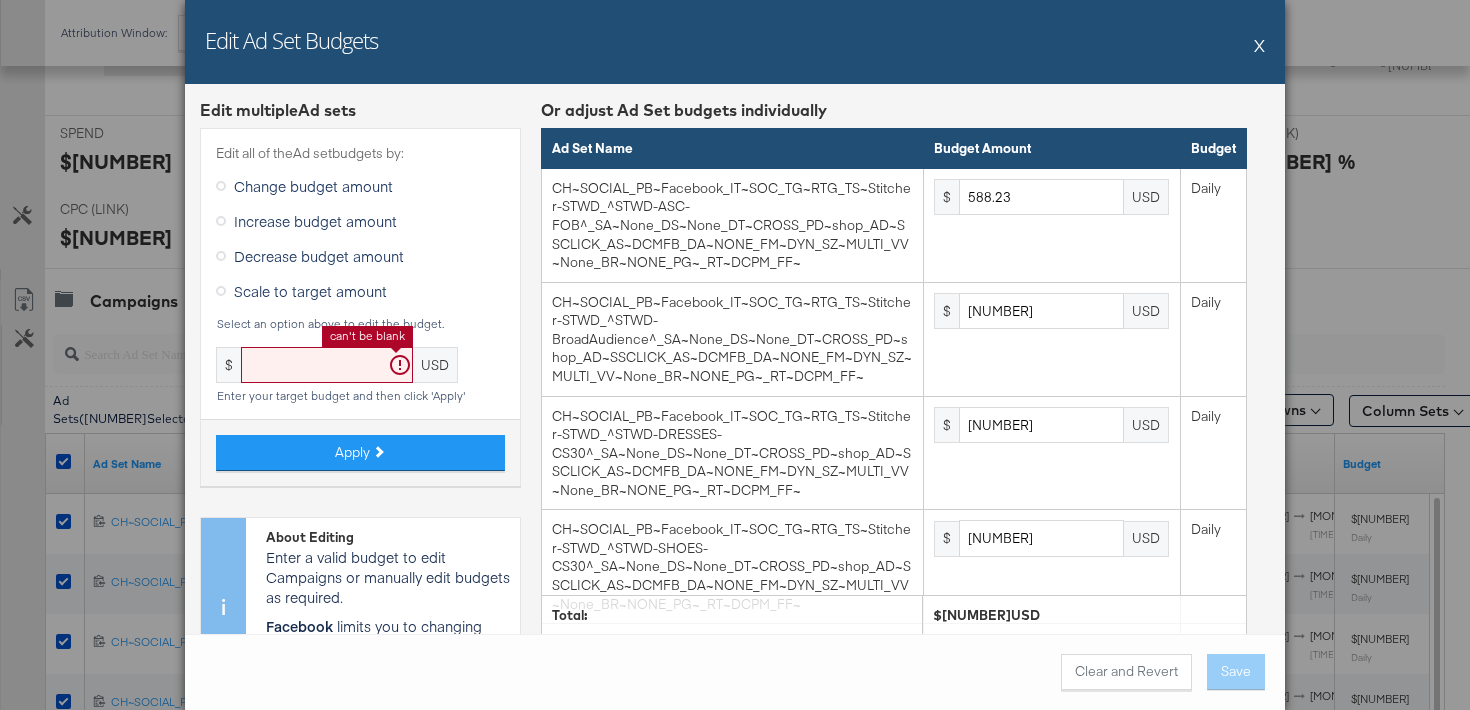 click at bounding box center (327, 365) 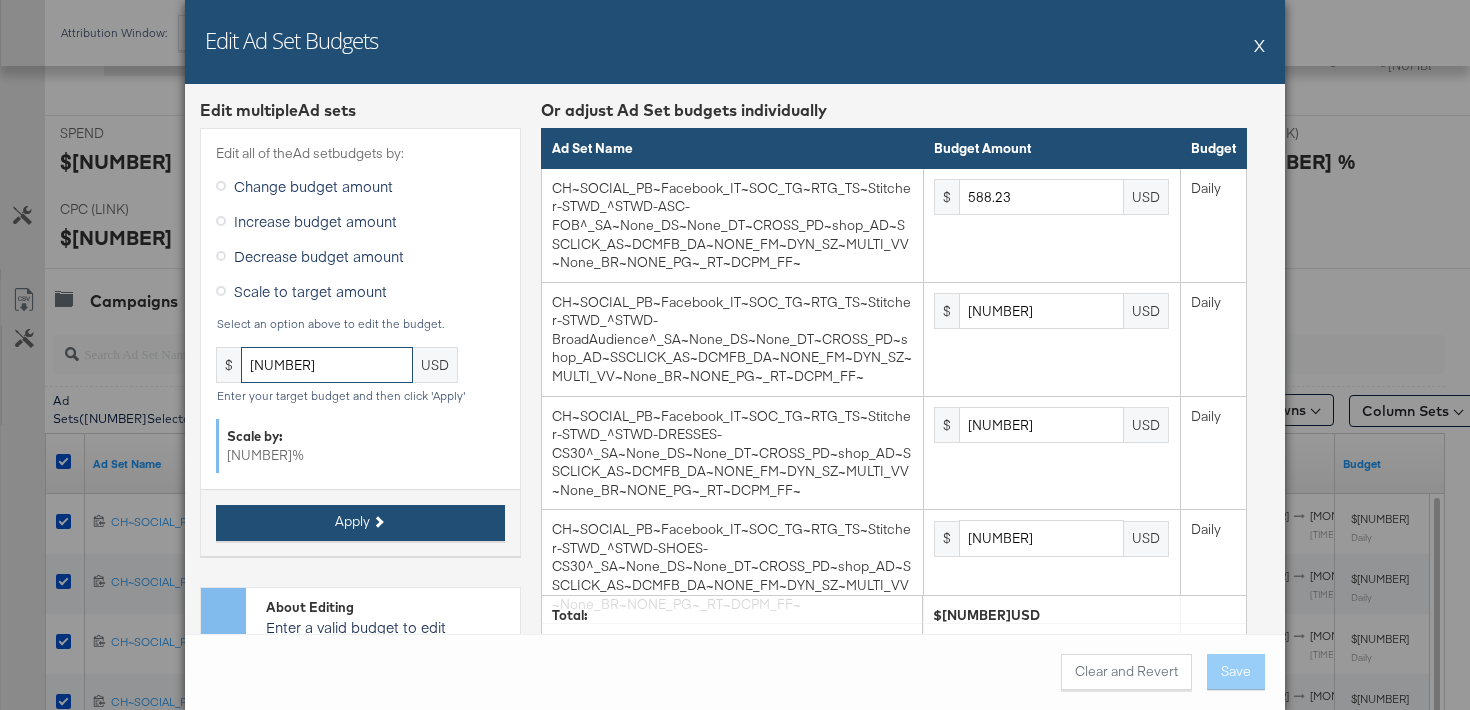 type on "10000" 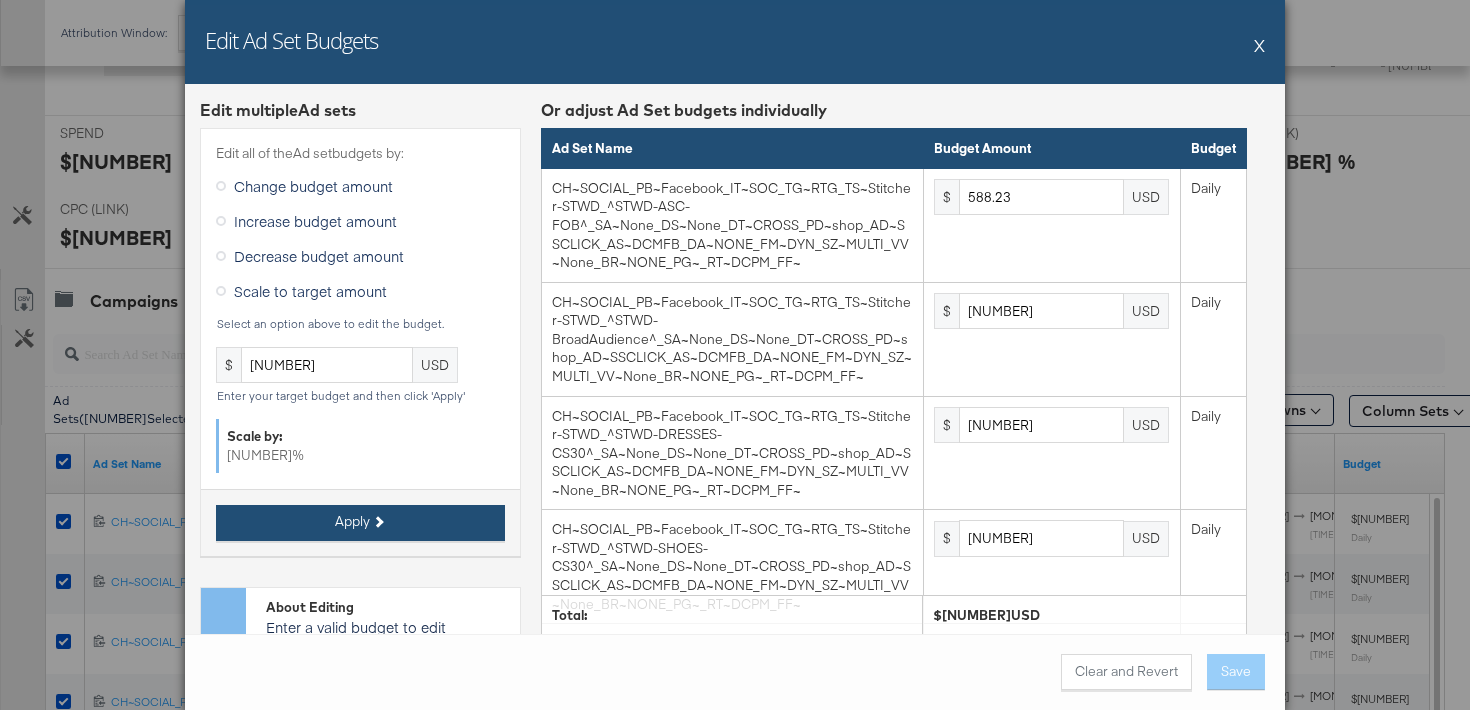 click on "Apply" at bounding box center (360, 523) 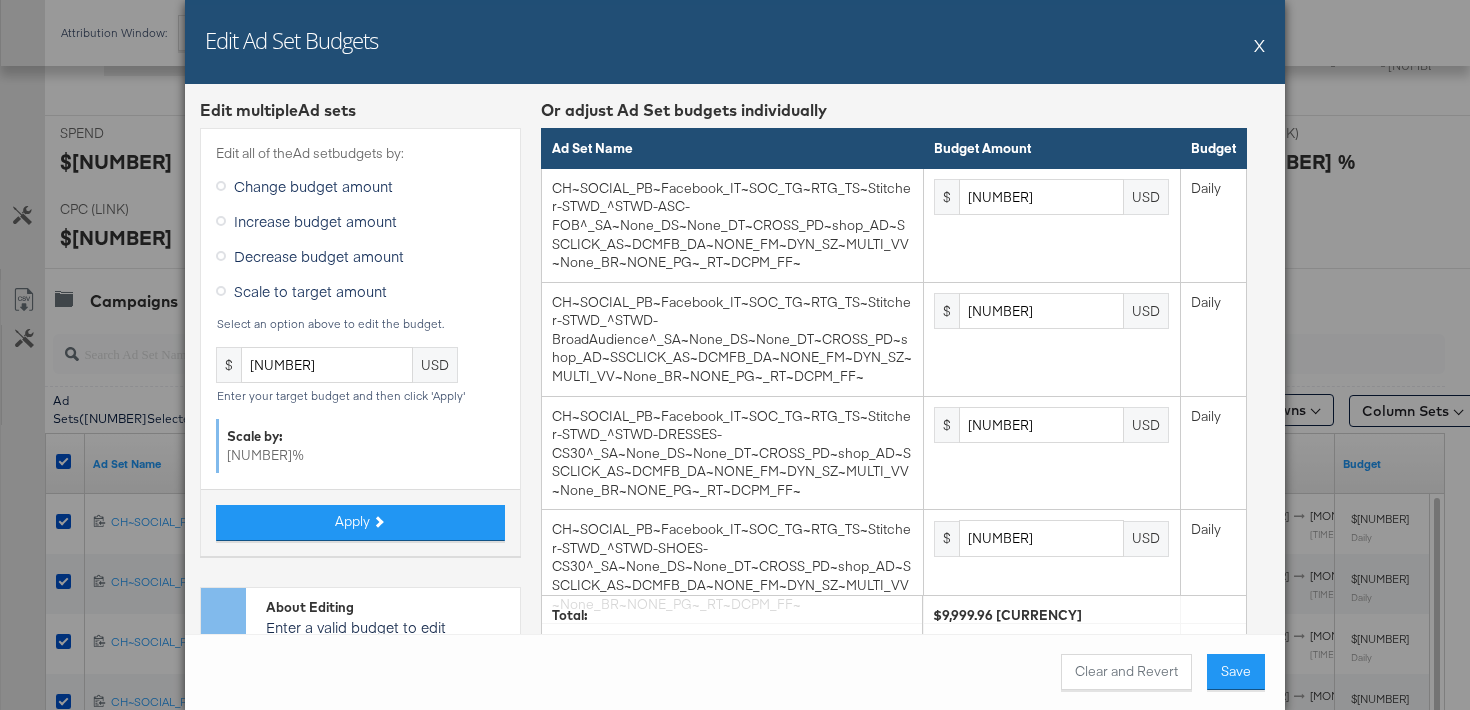 click on "Clear and Revert Save" at bounding box center (735, 672) 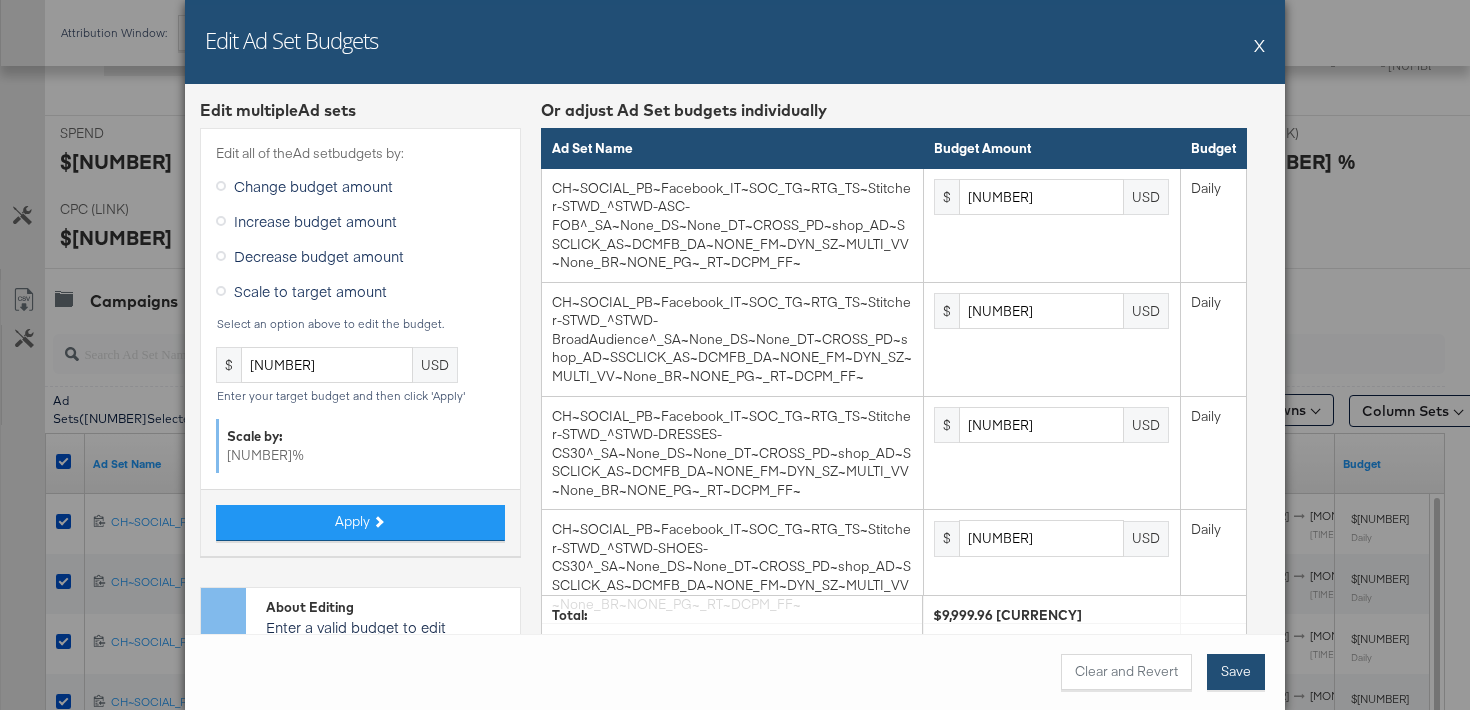 click on "Save" at bounding box center [1236, 672] 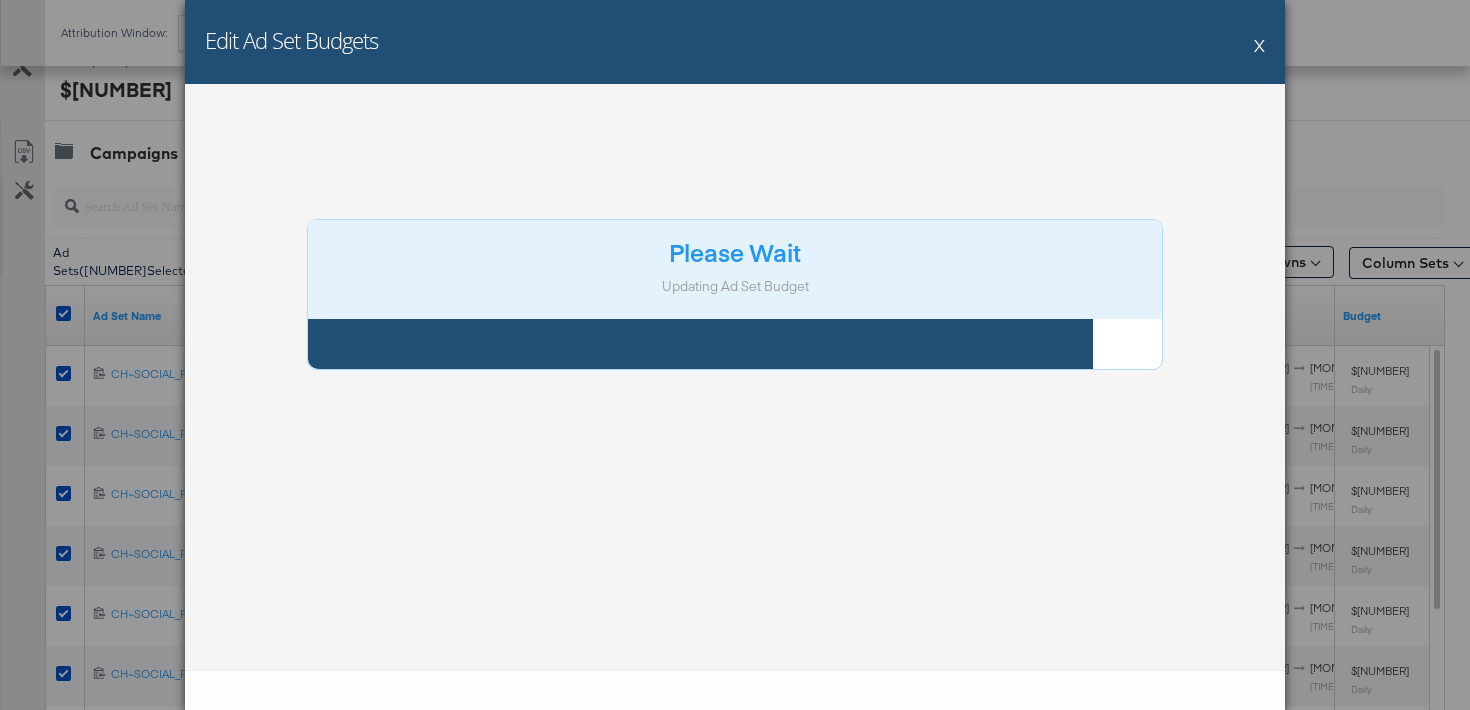 scroll, scrollTop: 1188, scrollLeft: 0, axis: vertical 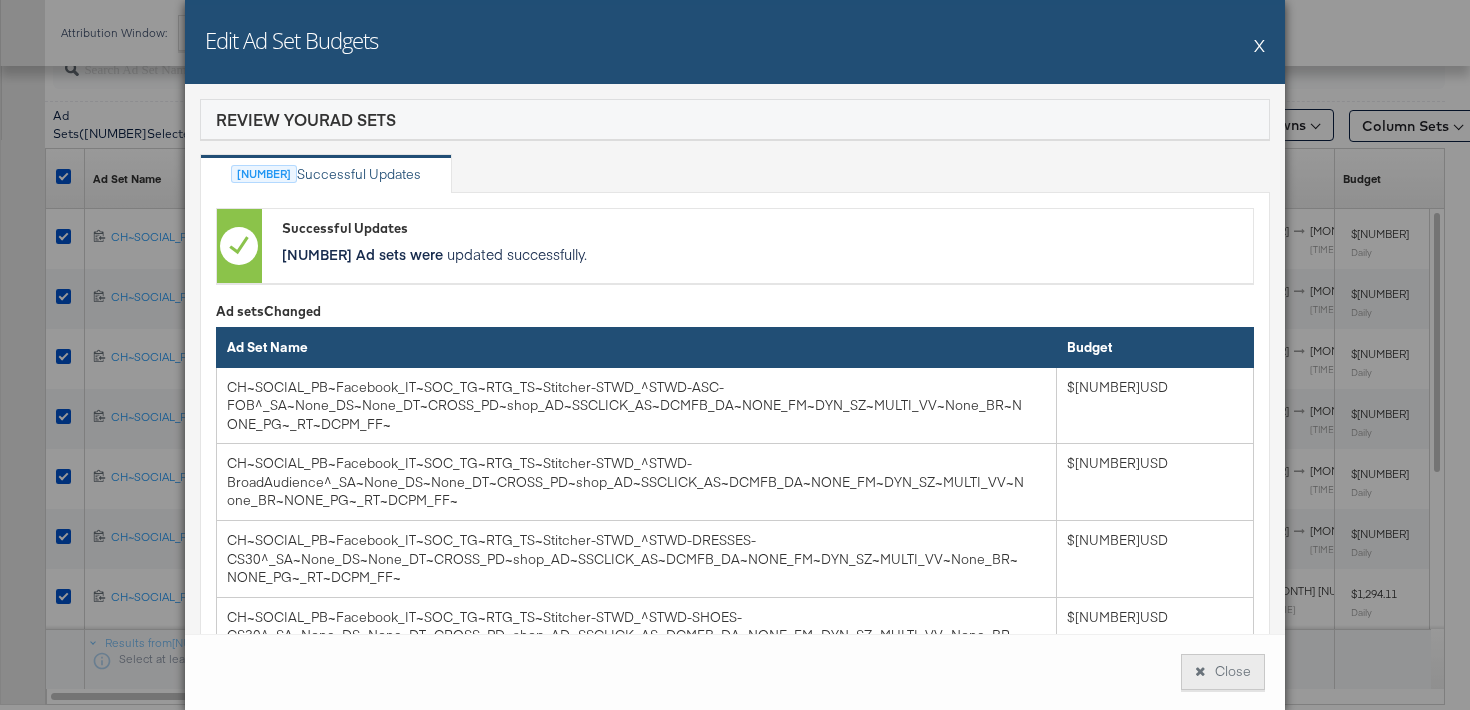 click on "Close" at bounding box center [1223, 672] 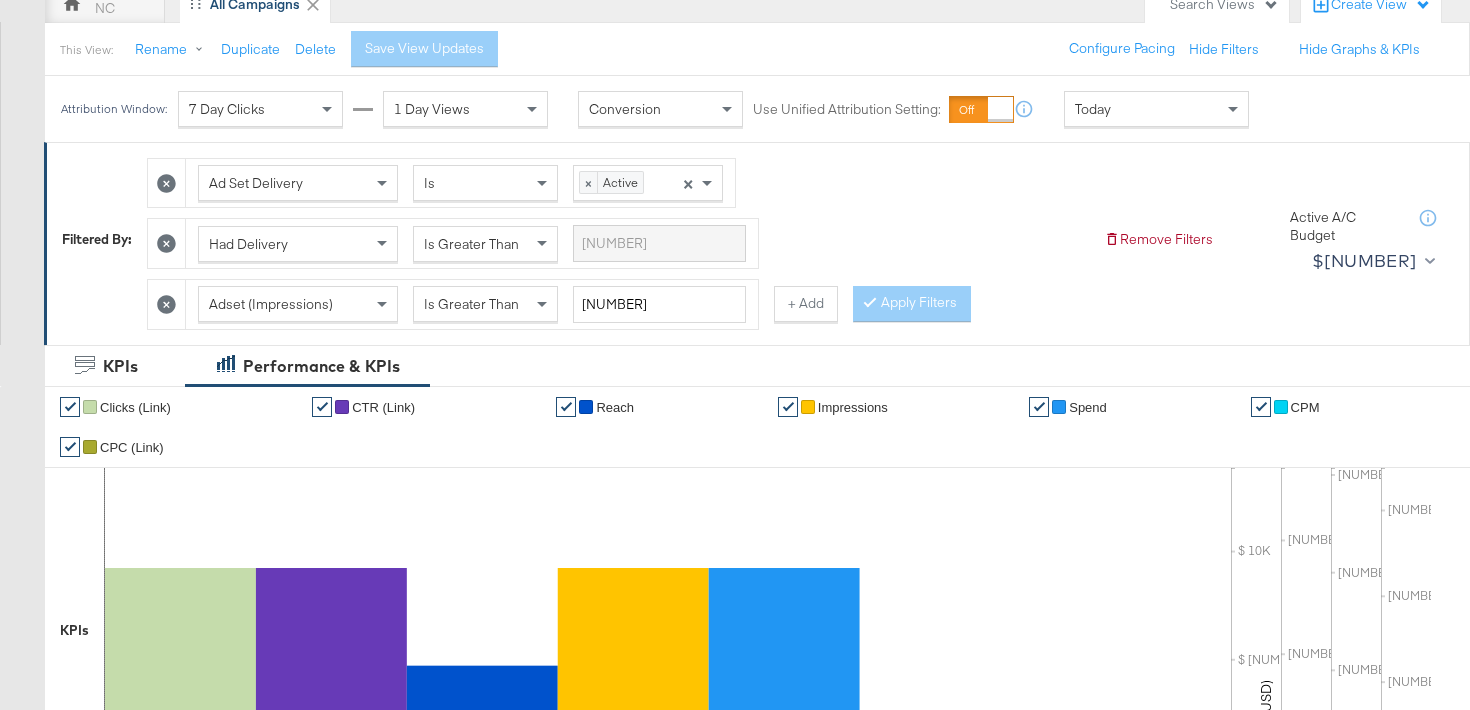 scroll, scrollTop: 0, scrollLeft: 0, axis: both 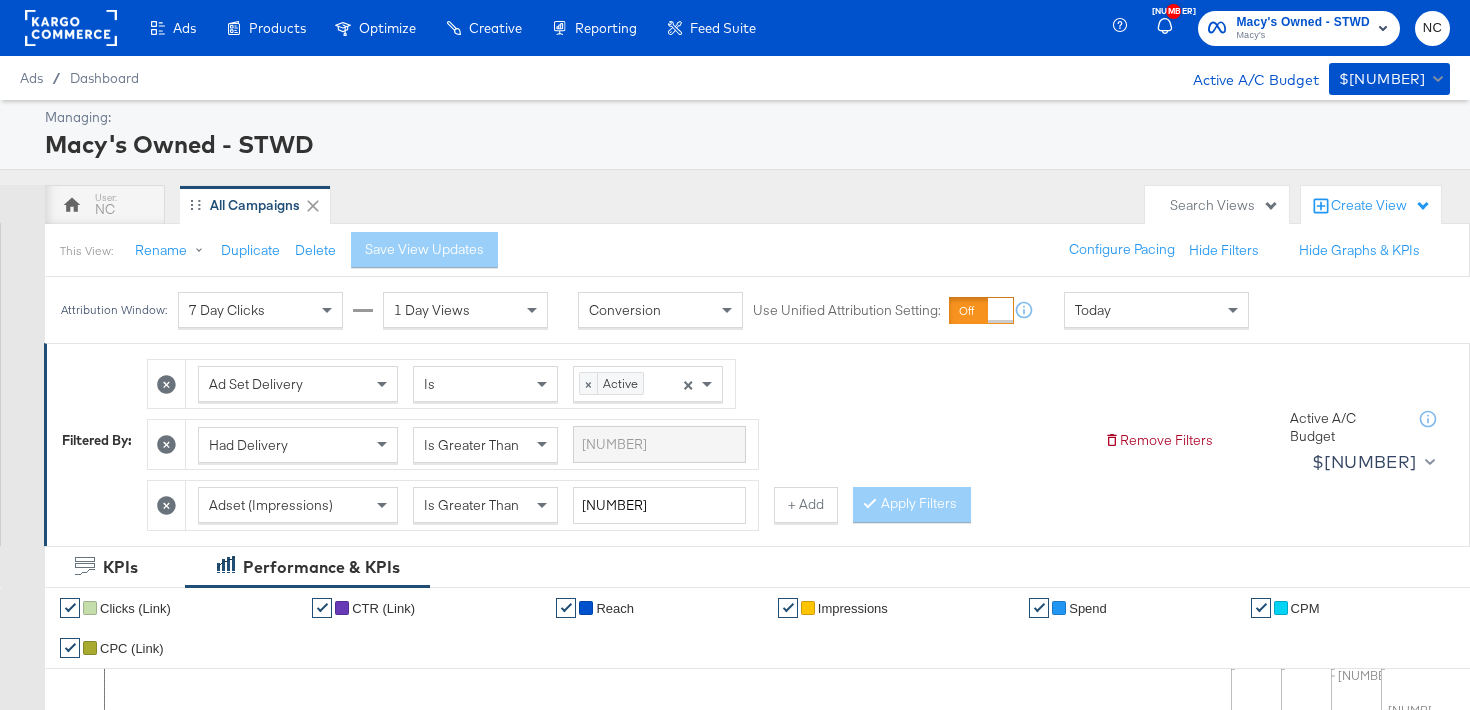 click on "Macy's" at bounding box center (1303, 36) 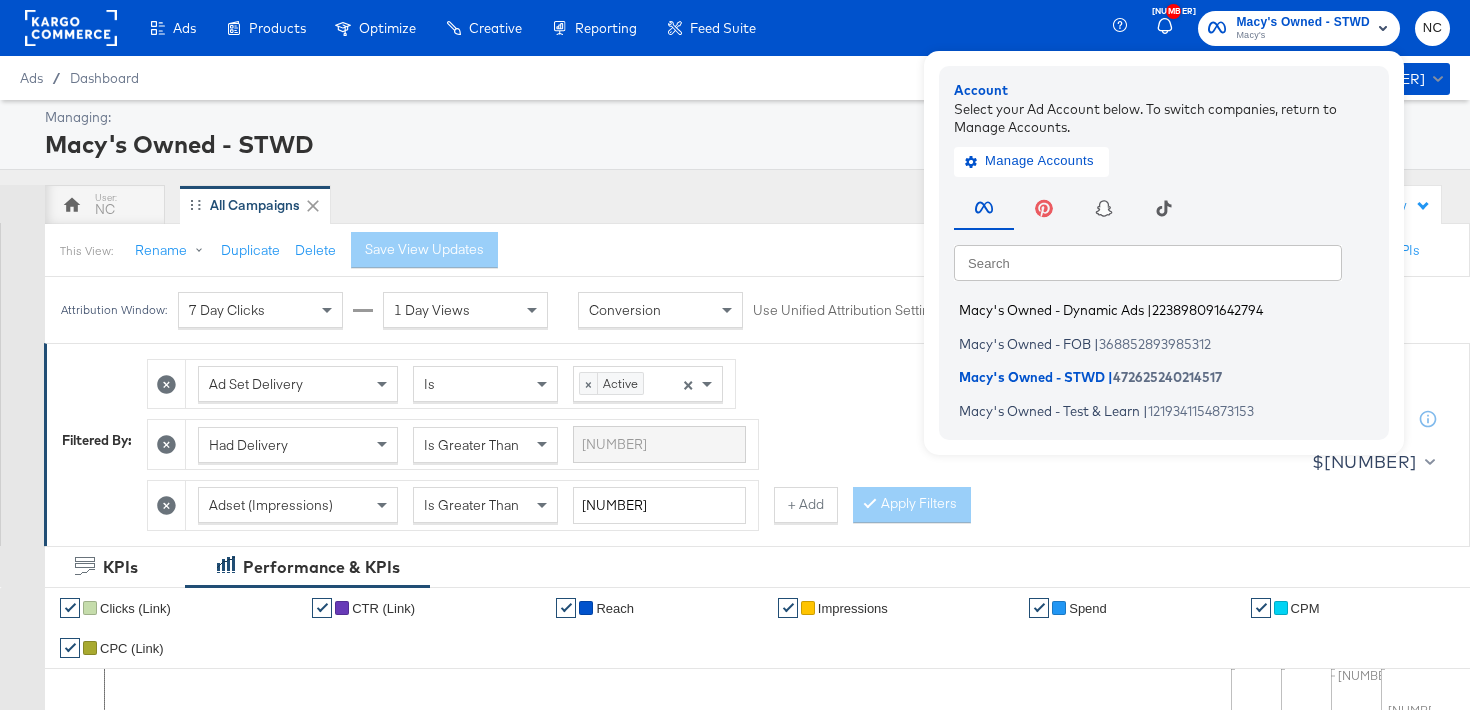 click on "Macy's Owned - Dynamic Ads" at bounding box center [1051, 310] 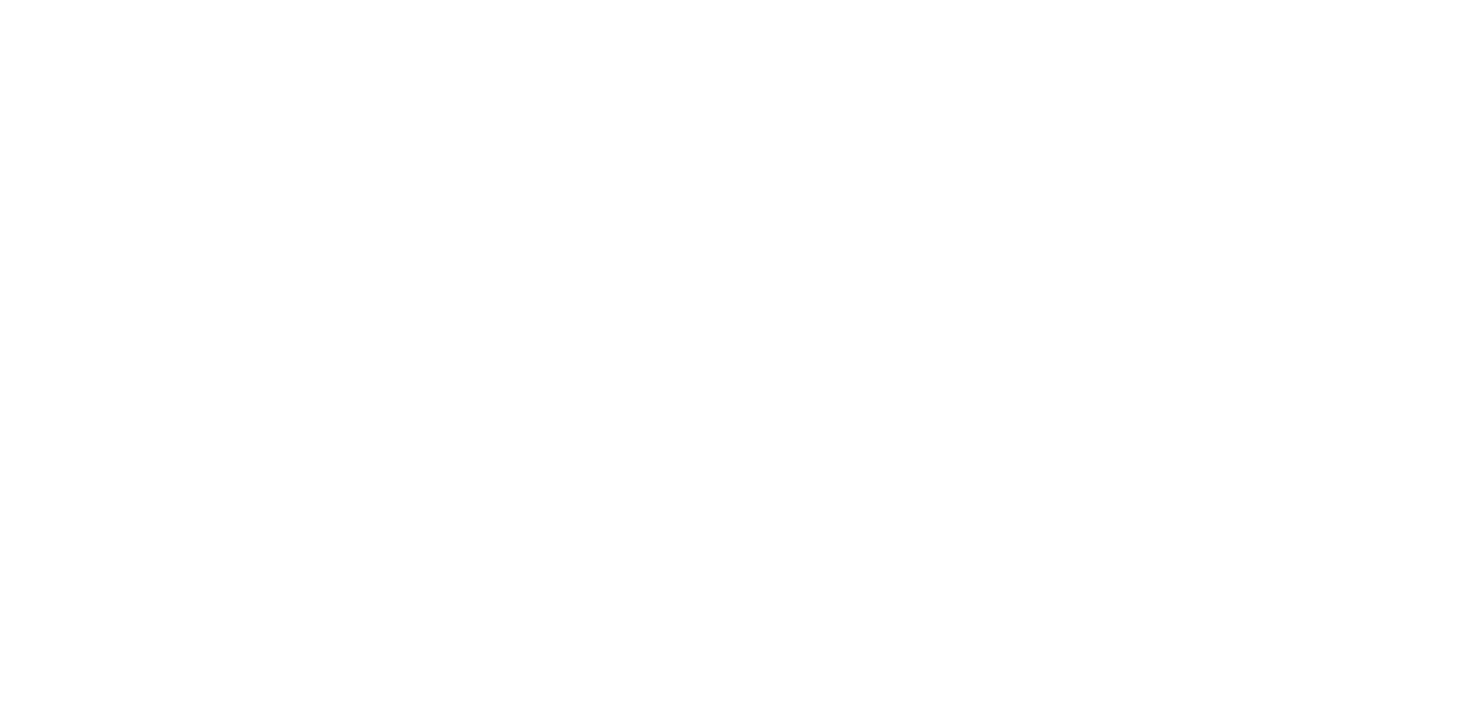 scroll, scrollTop: 0, scrollLeft: 0, axis: both 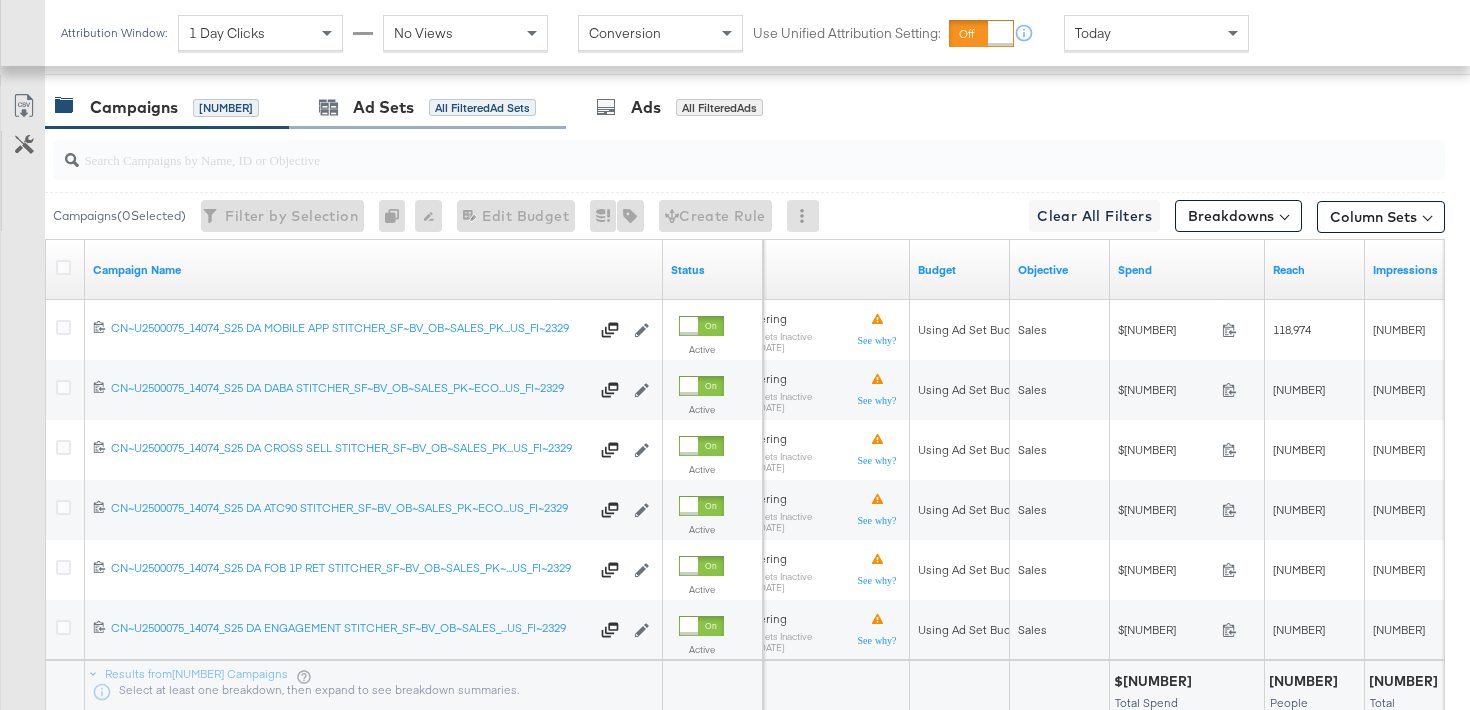 click on "Ad Sets All Filtered  Ad Sets" at bounding box center (427, 107) 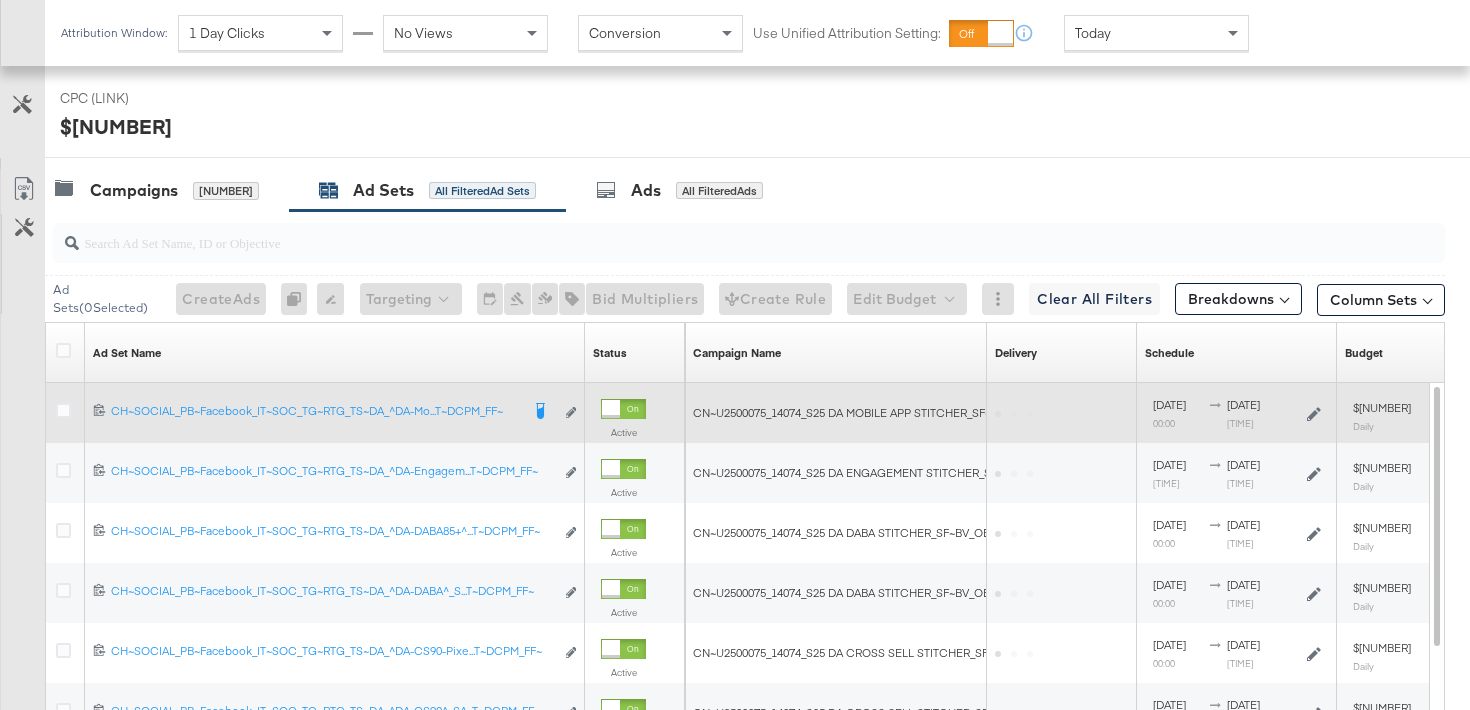 scroll, scrollTop: 1037, scrollLeft: 0, axis: vertical 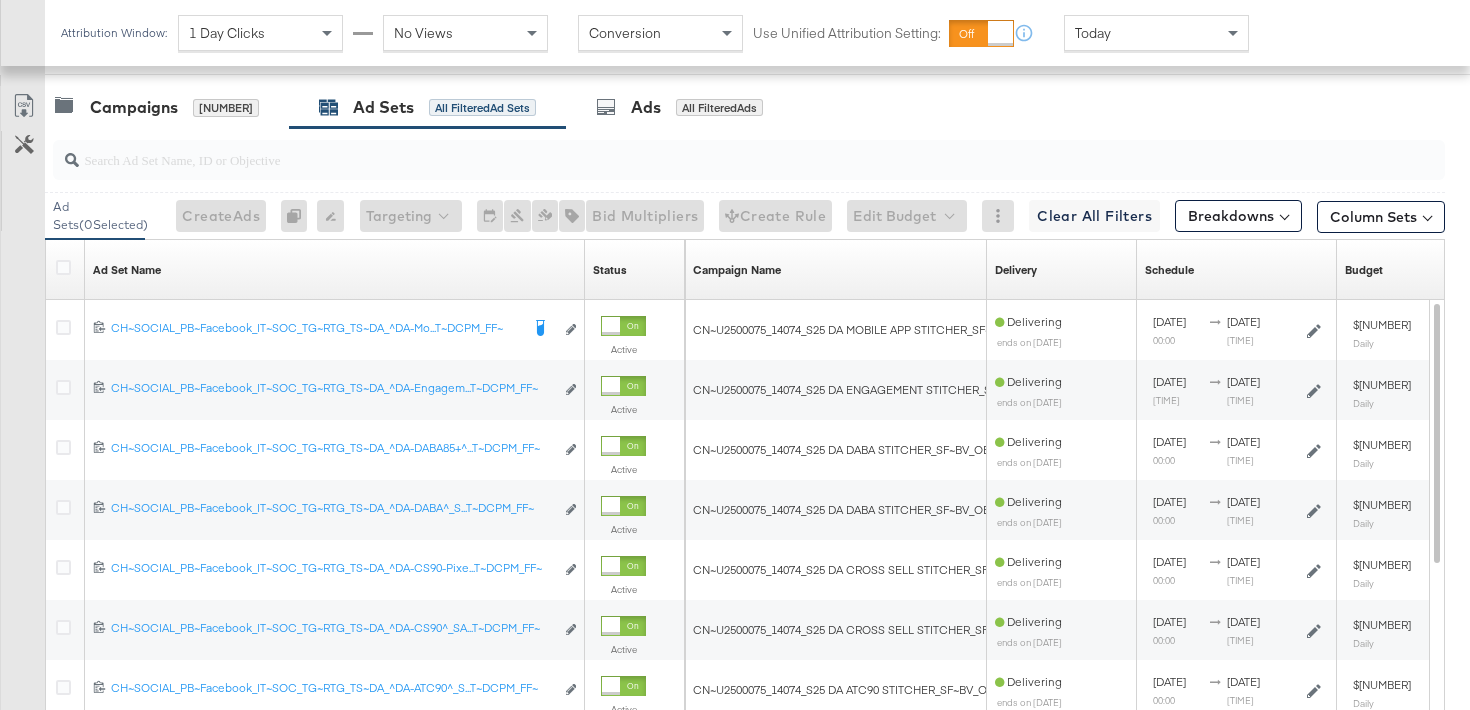 click at bounding box center [66, 270] 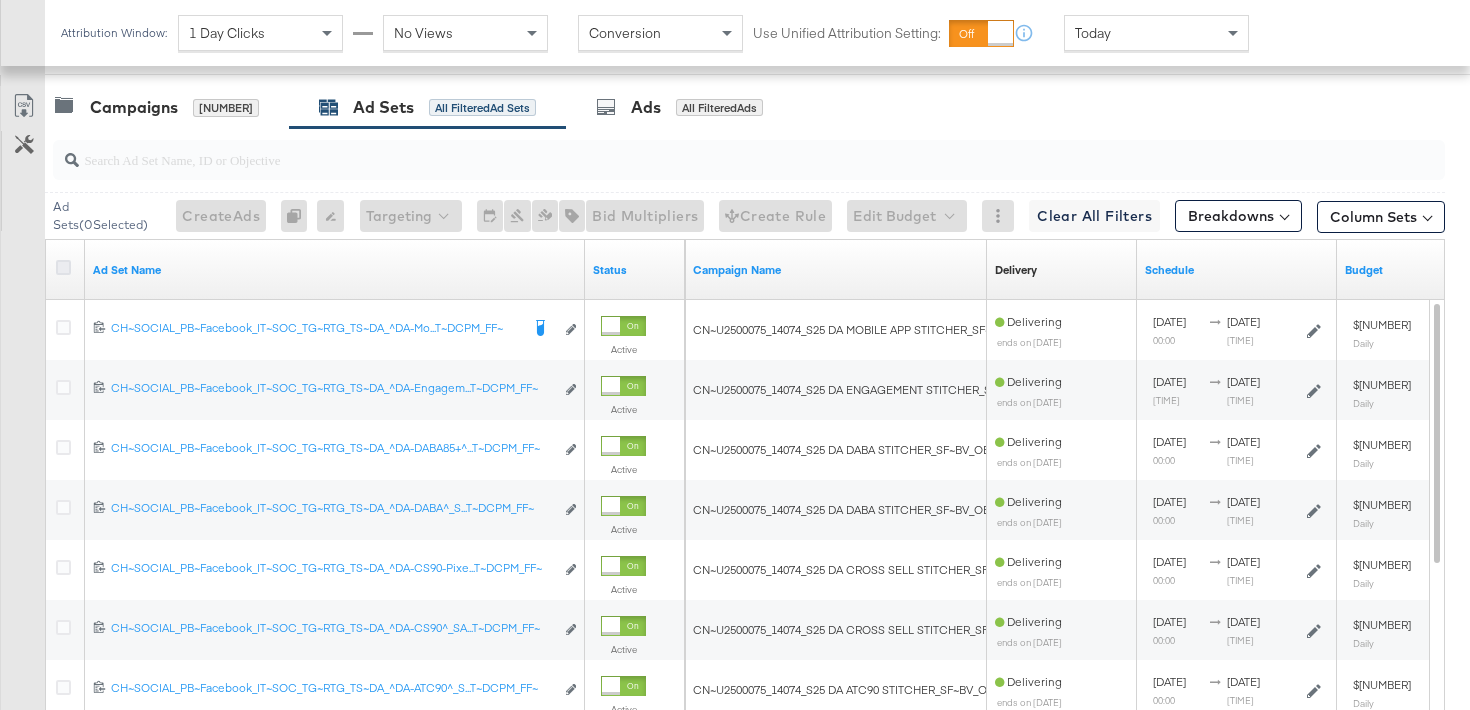click at bounding box center [63, 267] 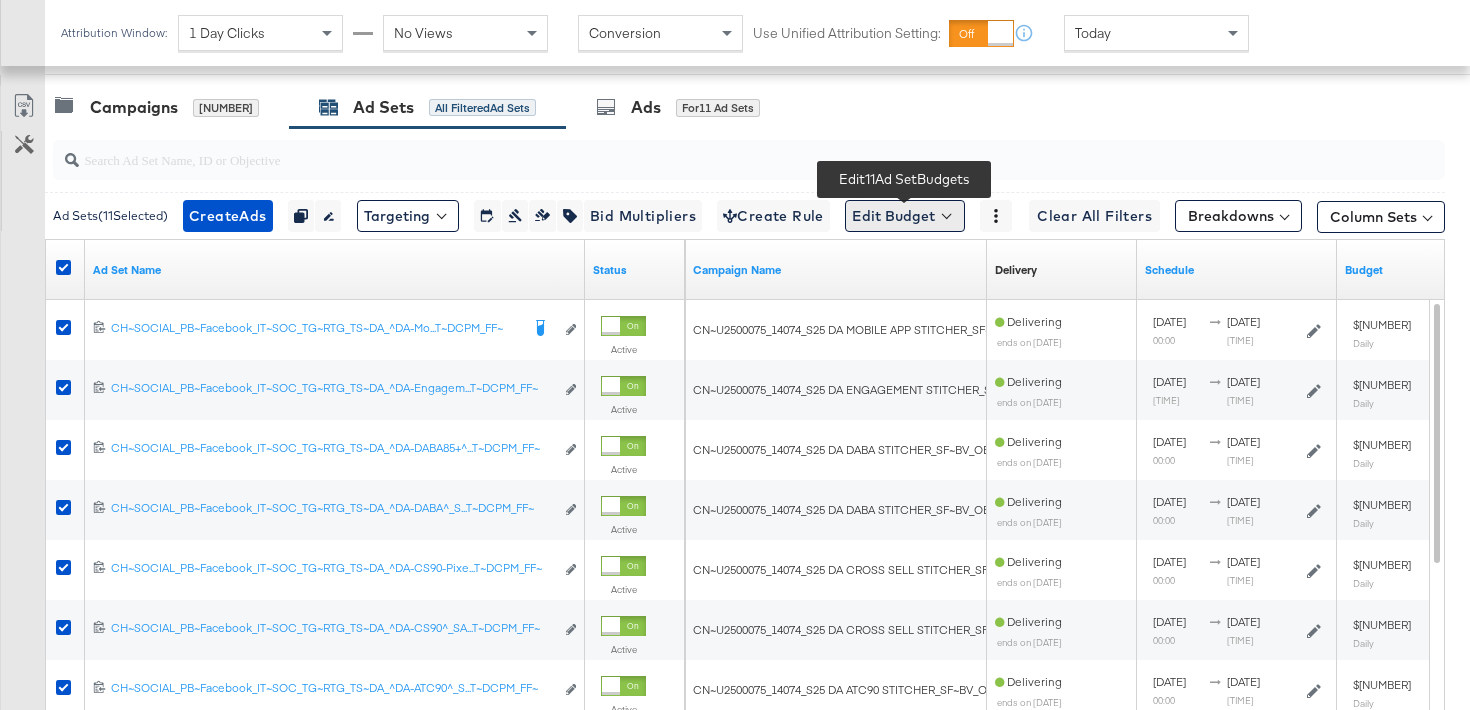click on "Edit Budget" at bounding box center (905, 216) 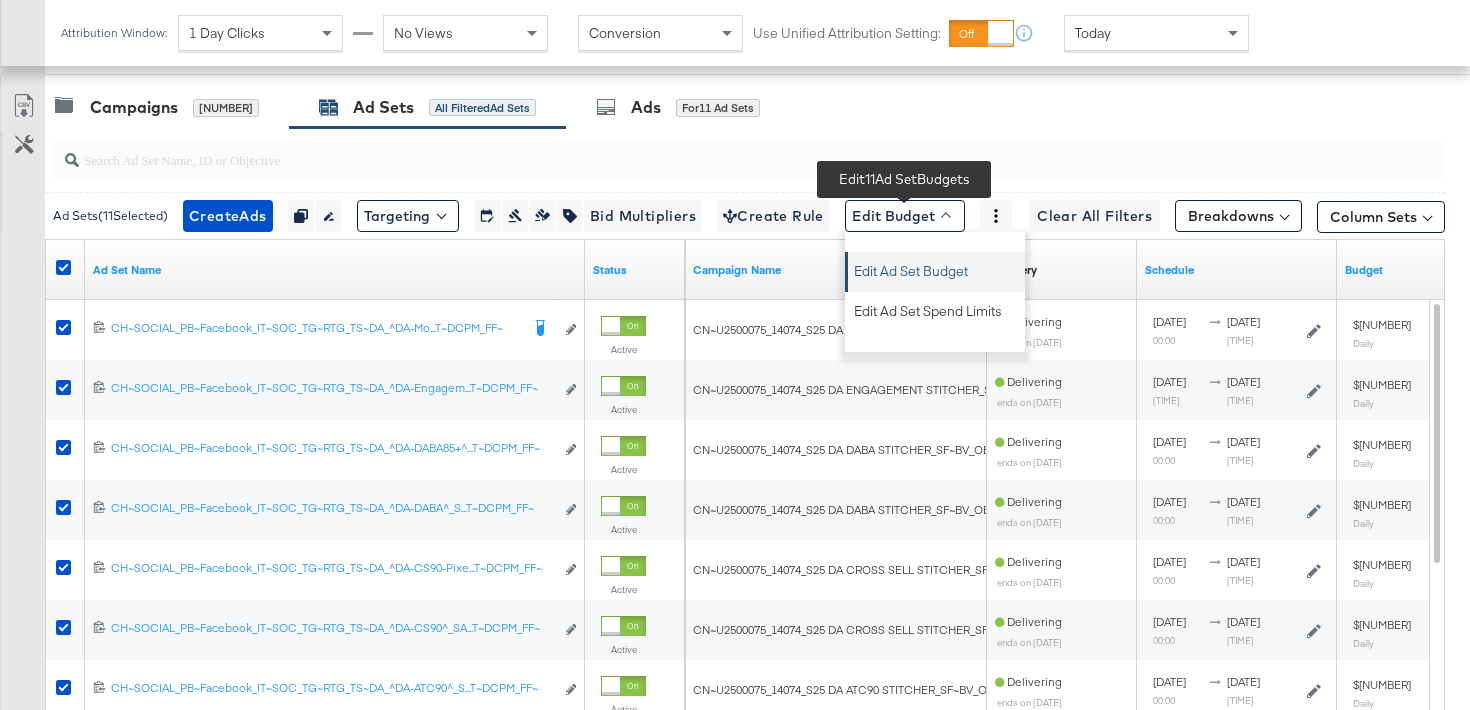 click on "Edit Ad Set Budget" at bounding box center (935, 272) 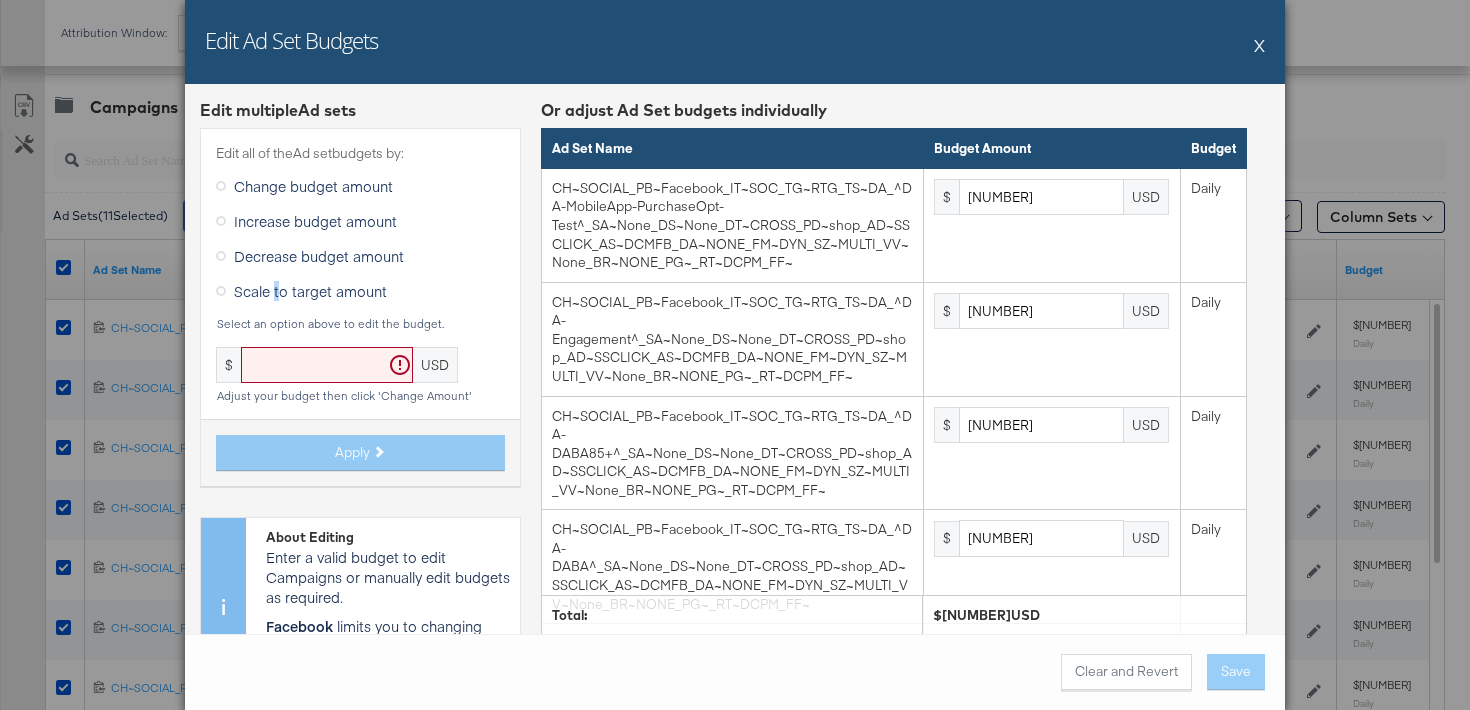 click on "Scale to target amount" at bounding box center [310, 291] 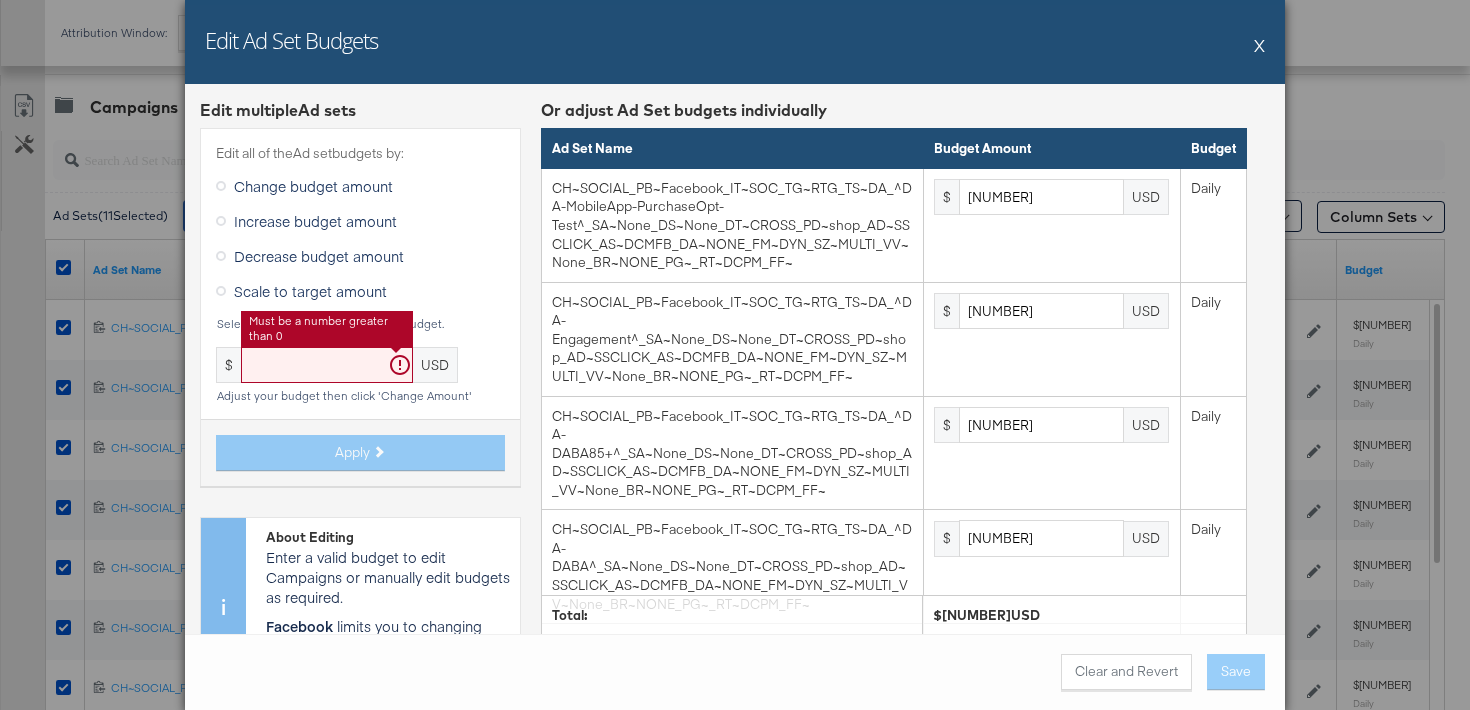 click at bounding box center (327, 365) 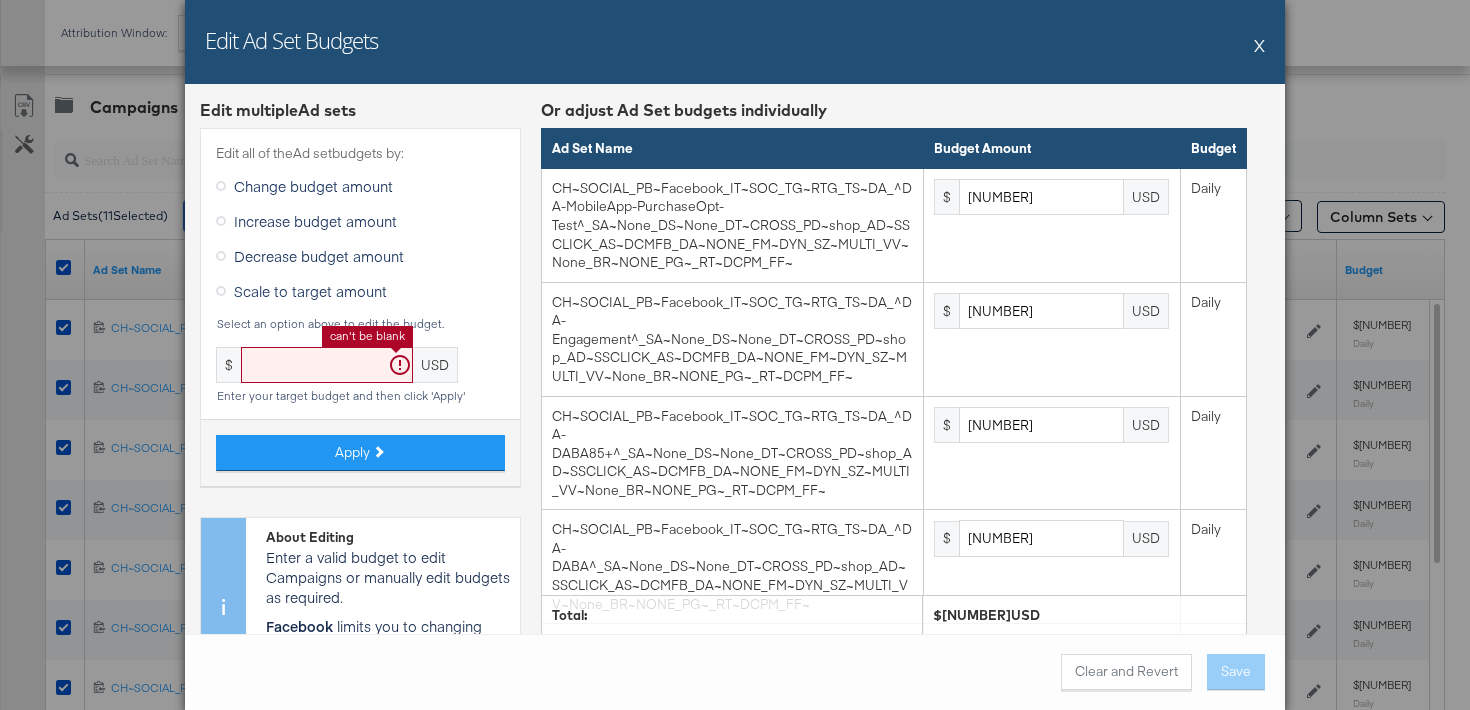 click at bounding box center (327, 365) 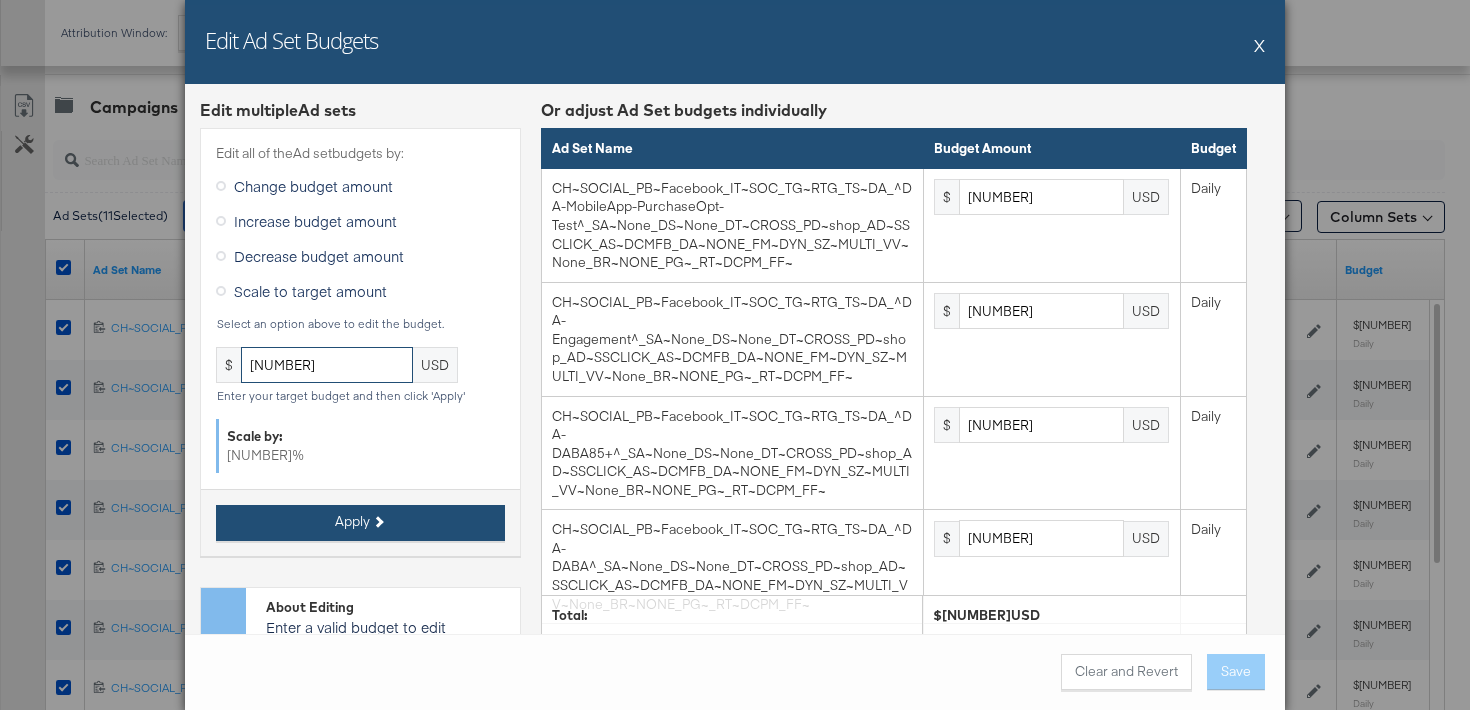 type on "[NUMBER]" 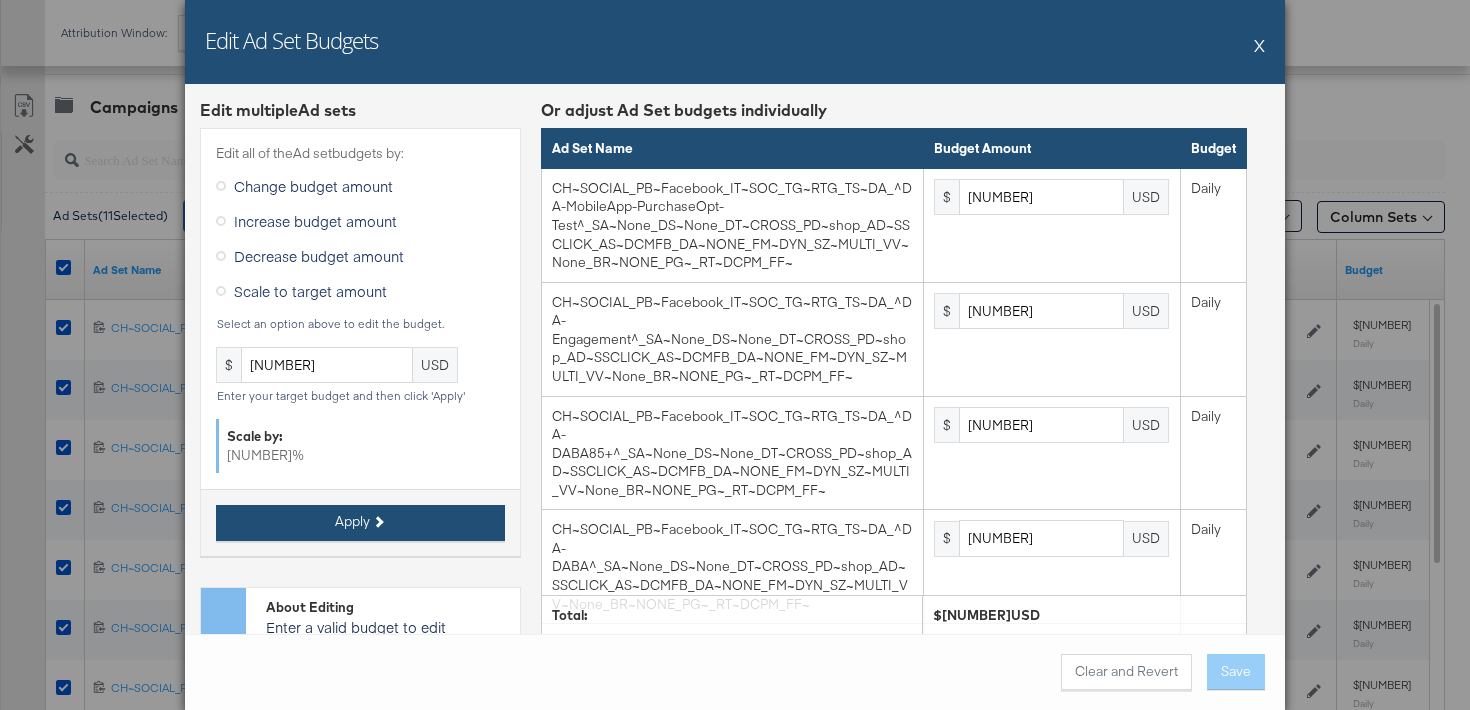 click on "Apply" at bounding box center [360, 523] 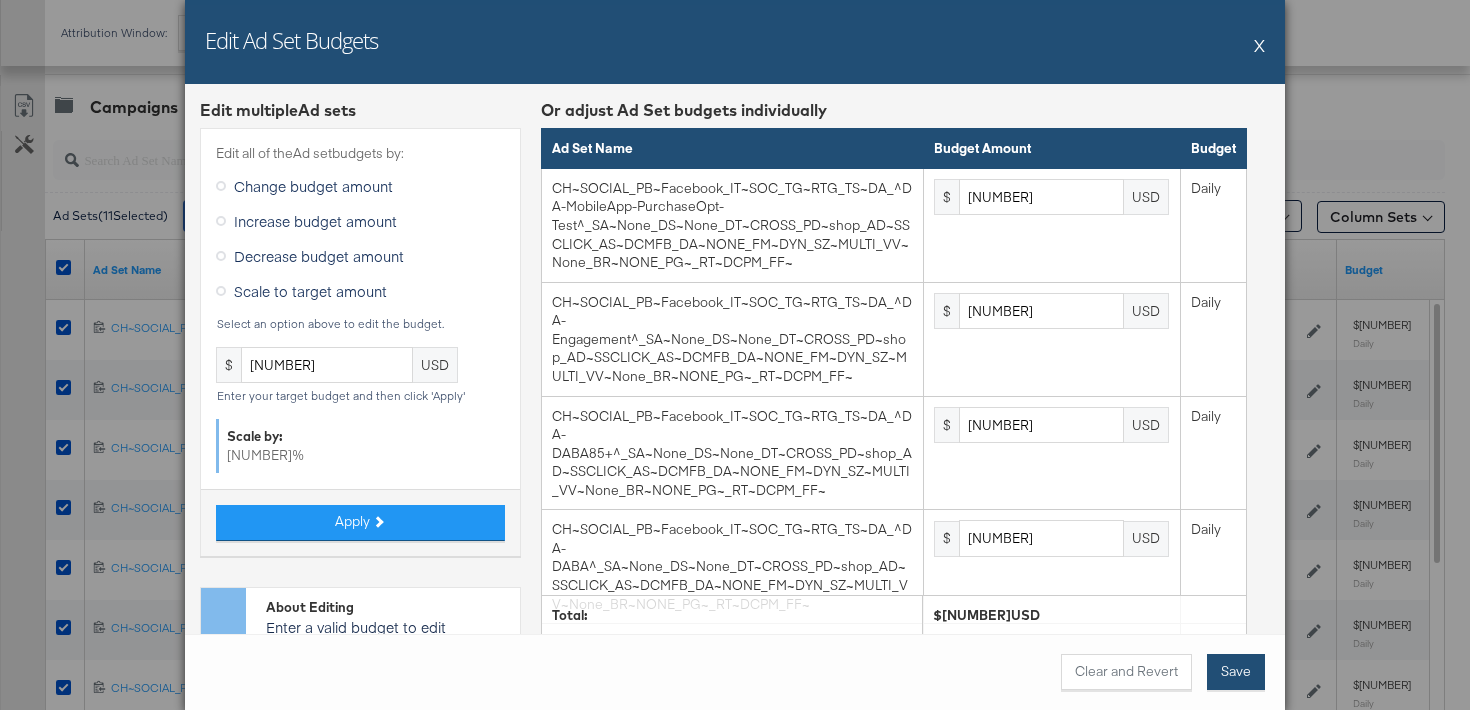click on "Save" at bounding box center [1236, 672] 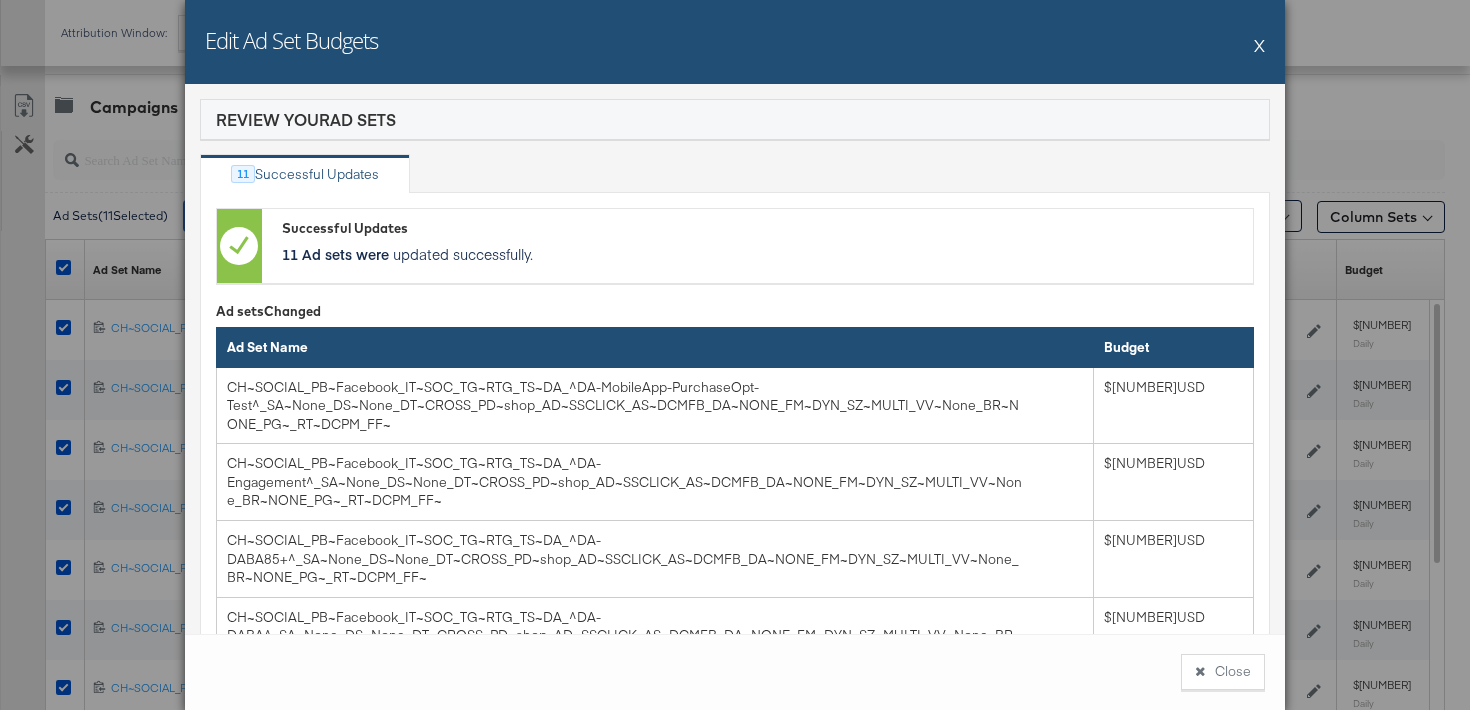 click on "Close" at bounding box center [1223, 672] 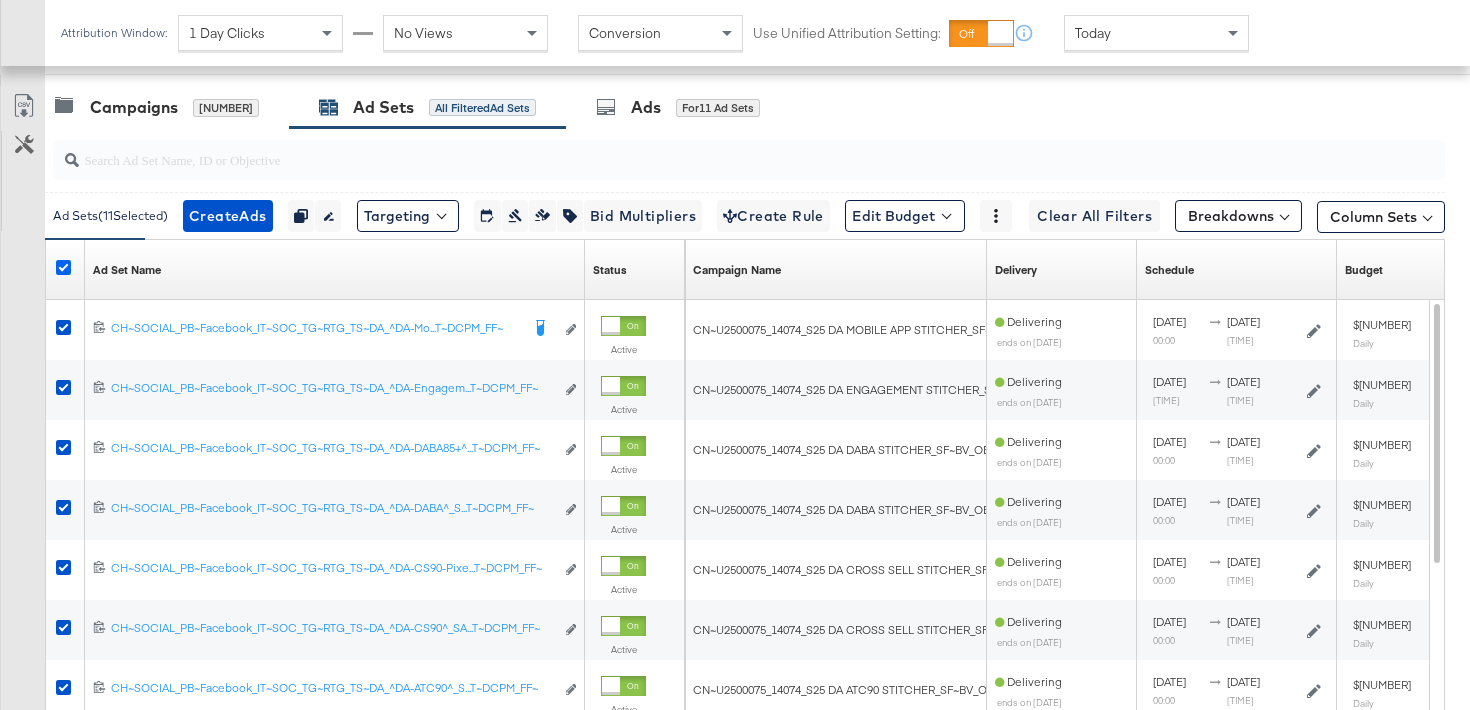 click at bounding box center [63, 267] 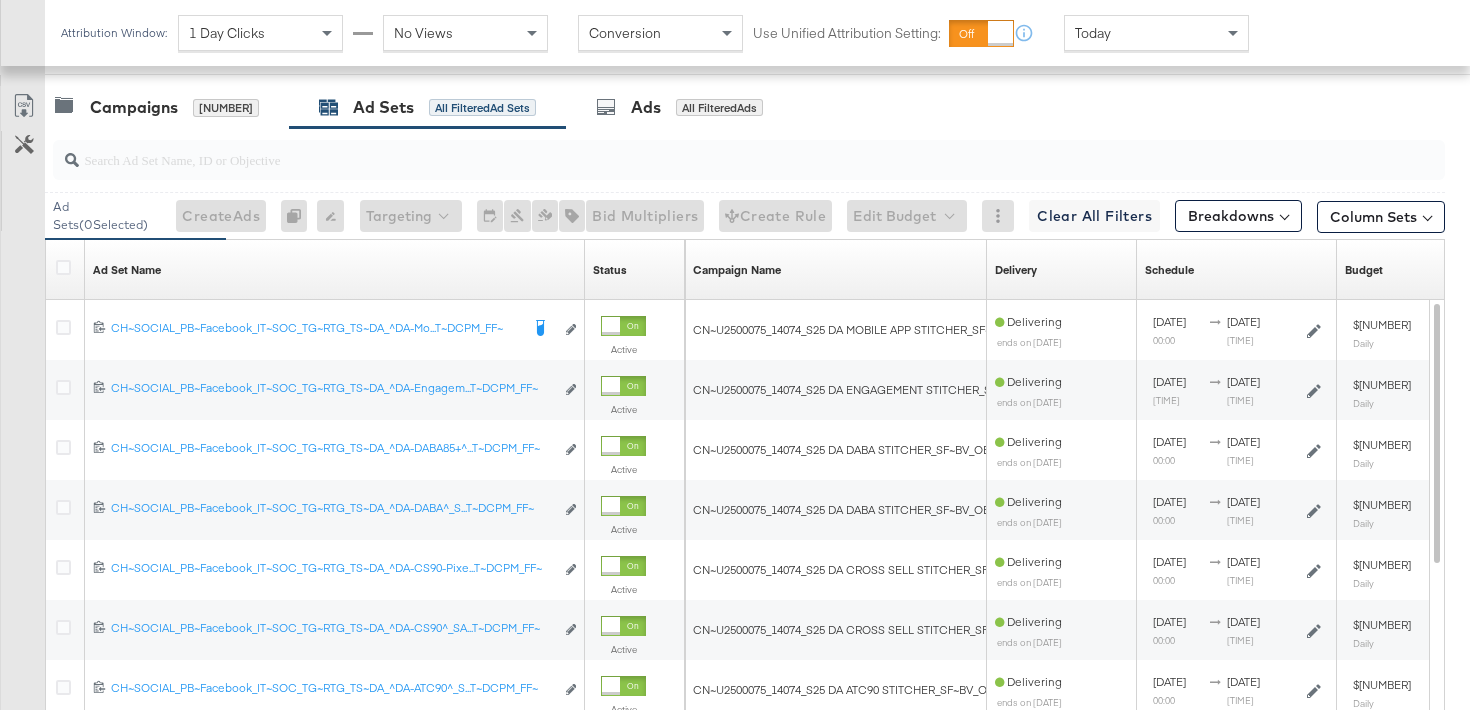 scroll, scrollTop: 0, scrollLeft: 0, axis: both 